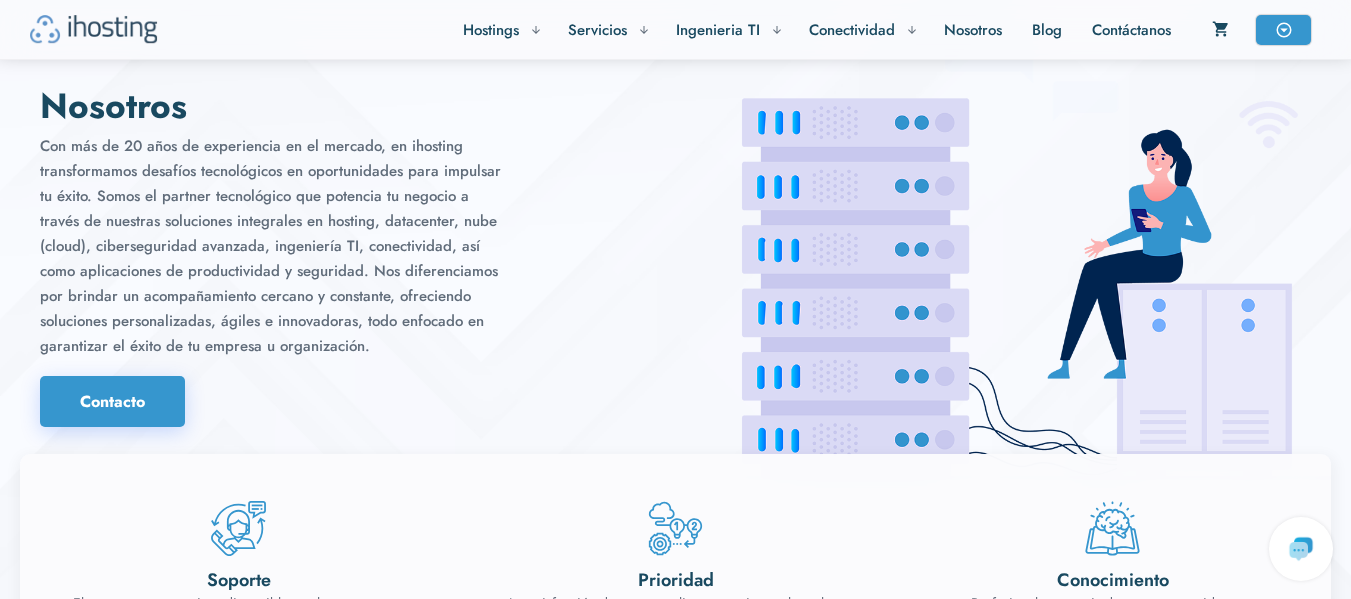 scroll, scrollTop: 3761, scrollLeft: 0, axis: vertical 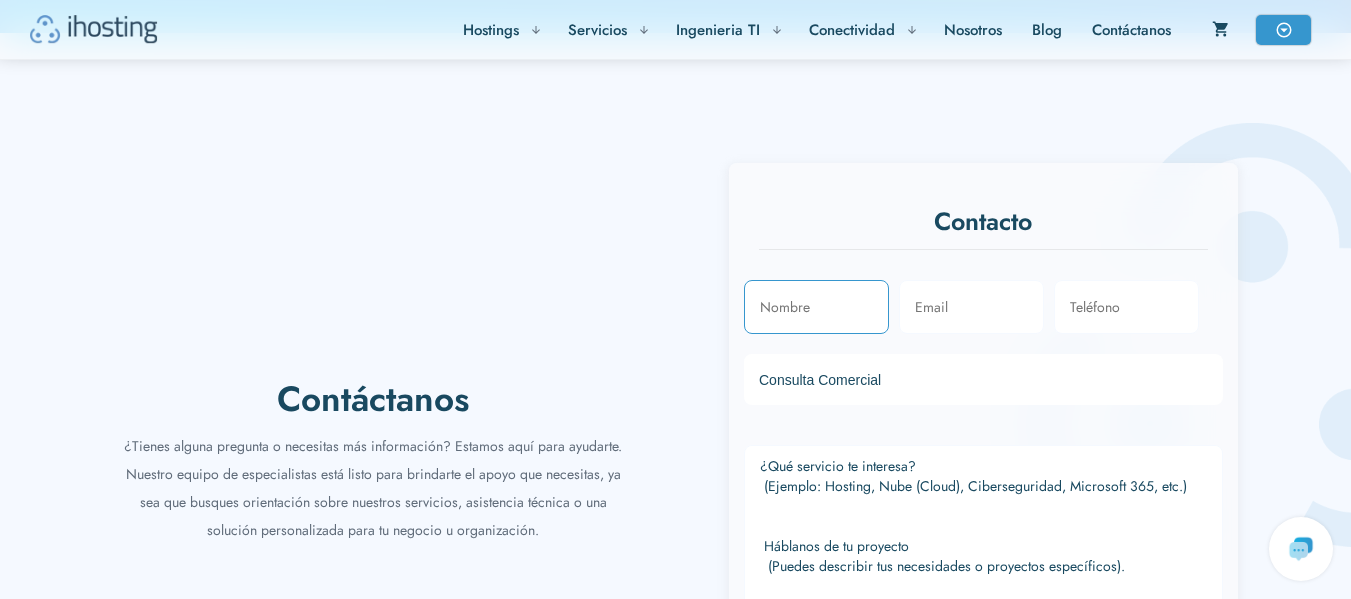 click at bounding box center (816, 307) 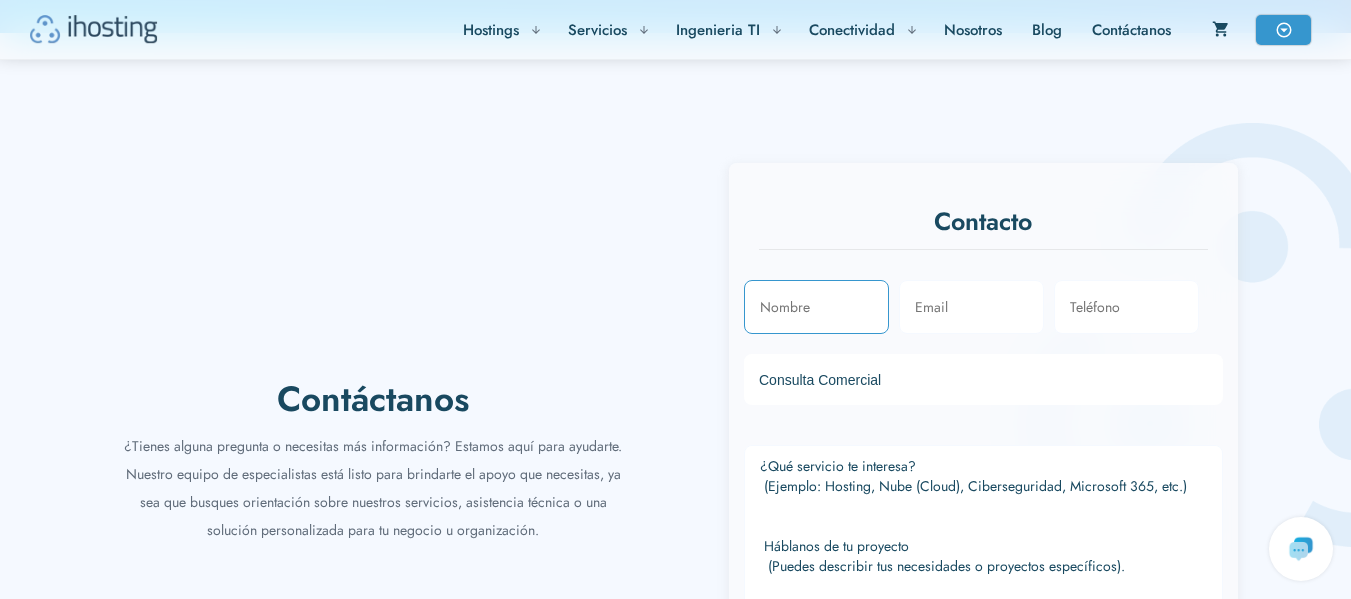 type on "[PERSON_NAME]" 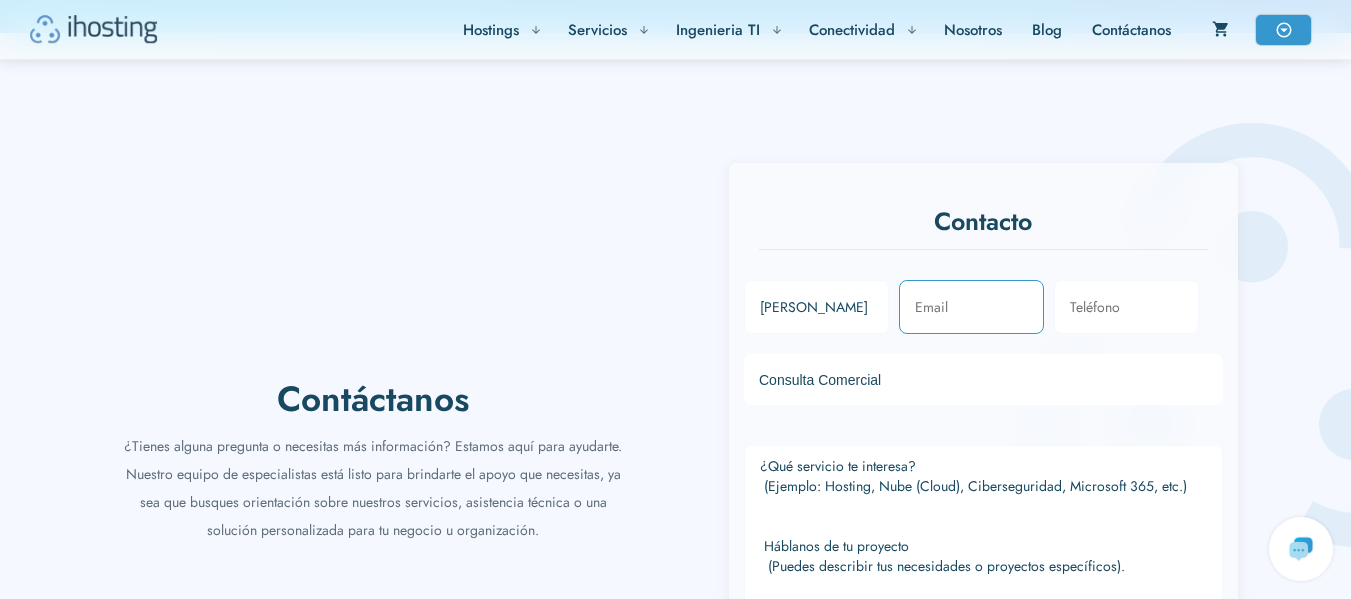click at bounding box center (971, 307) 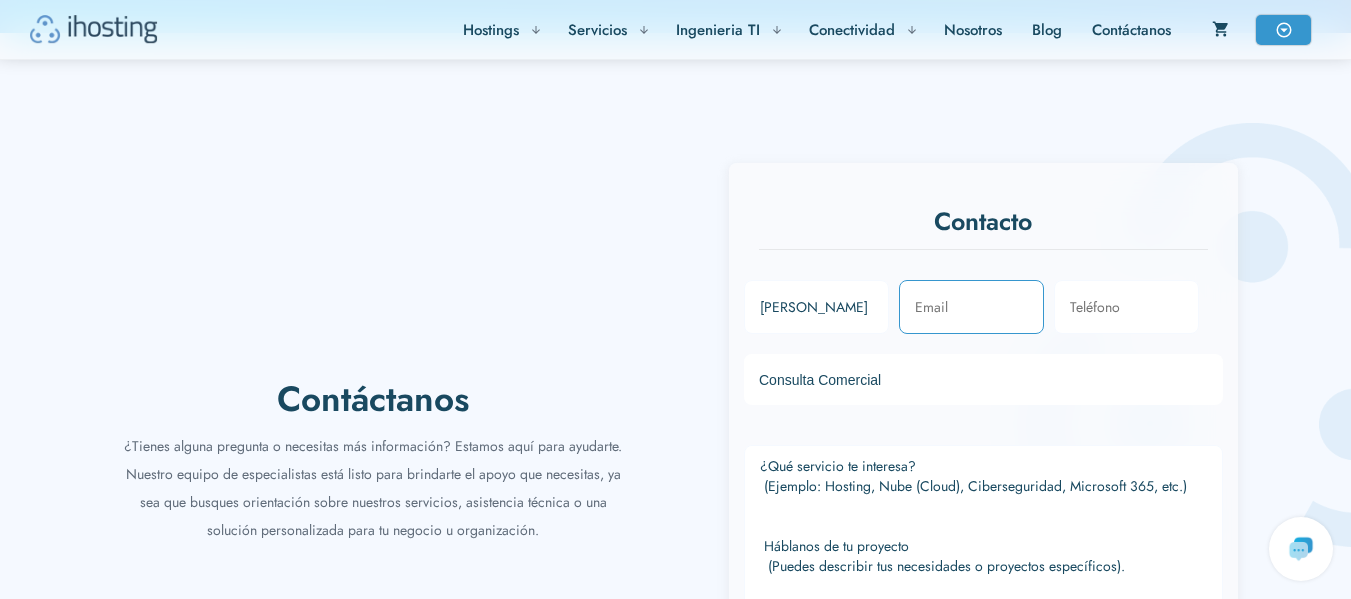 type on "[EMAIL_ADDRESS][DOMAIN_NAME]" 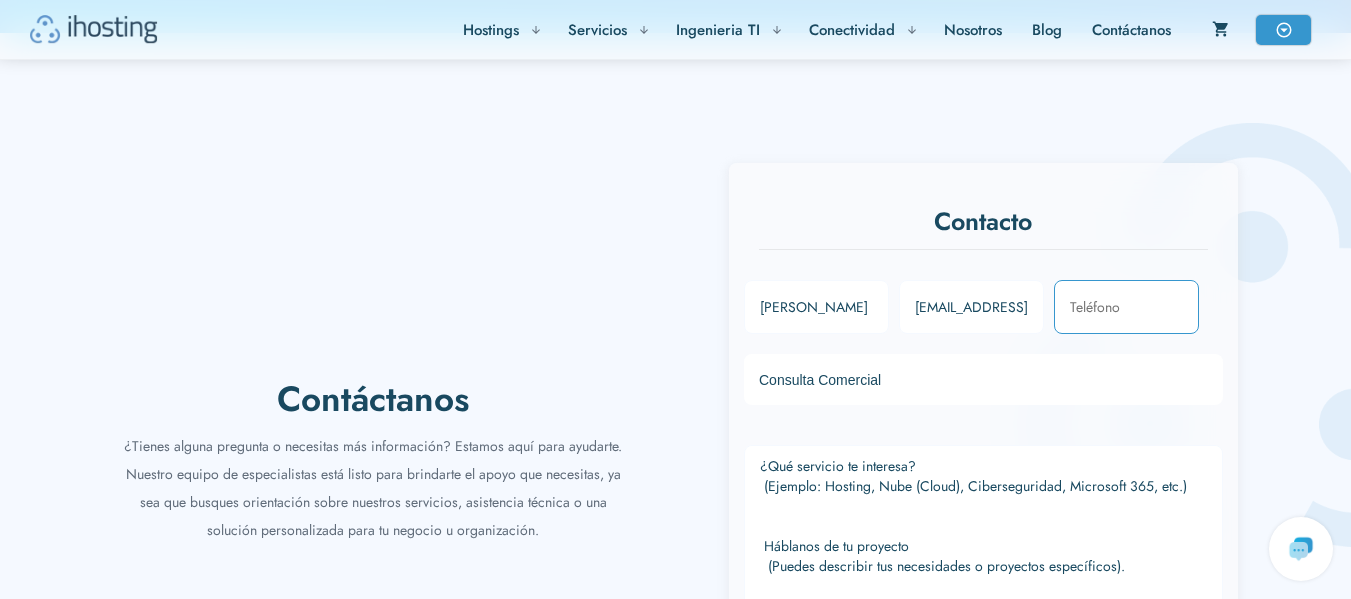 click at bounding box center [1126, 307] 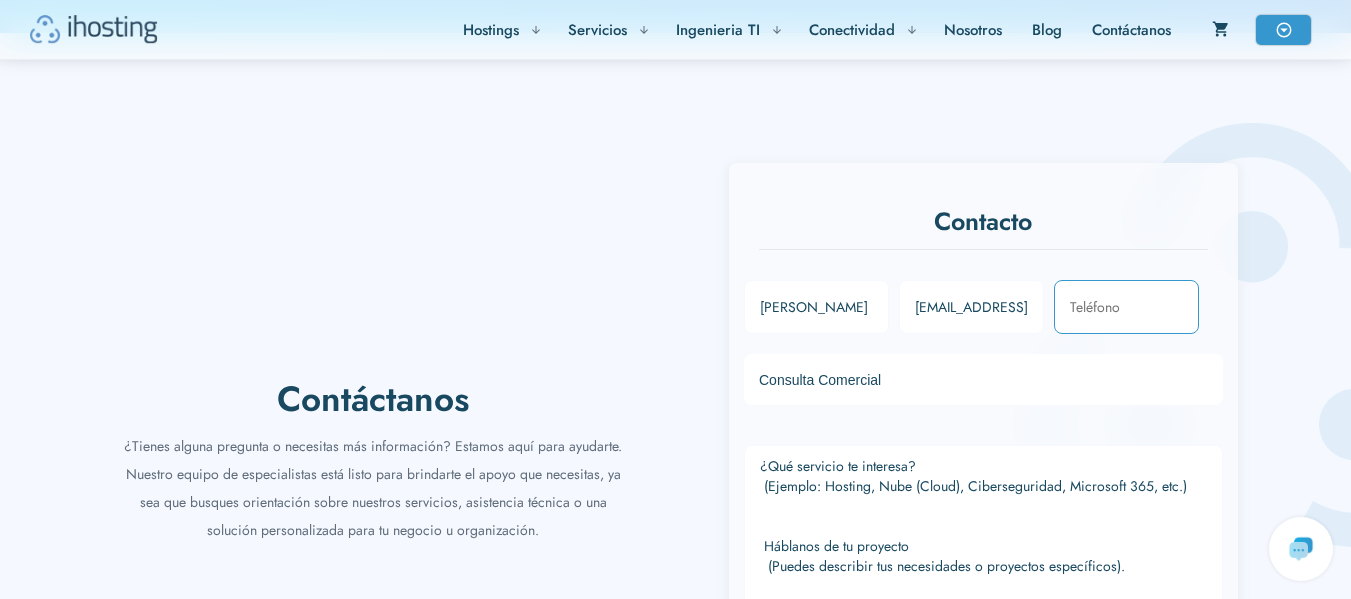 type on "998278847" 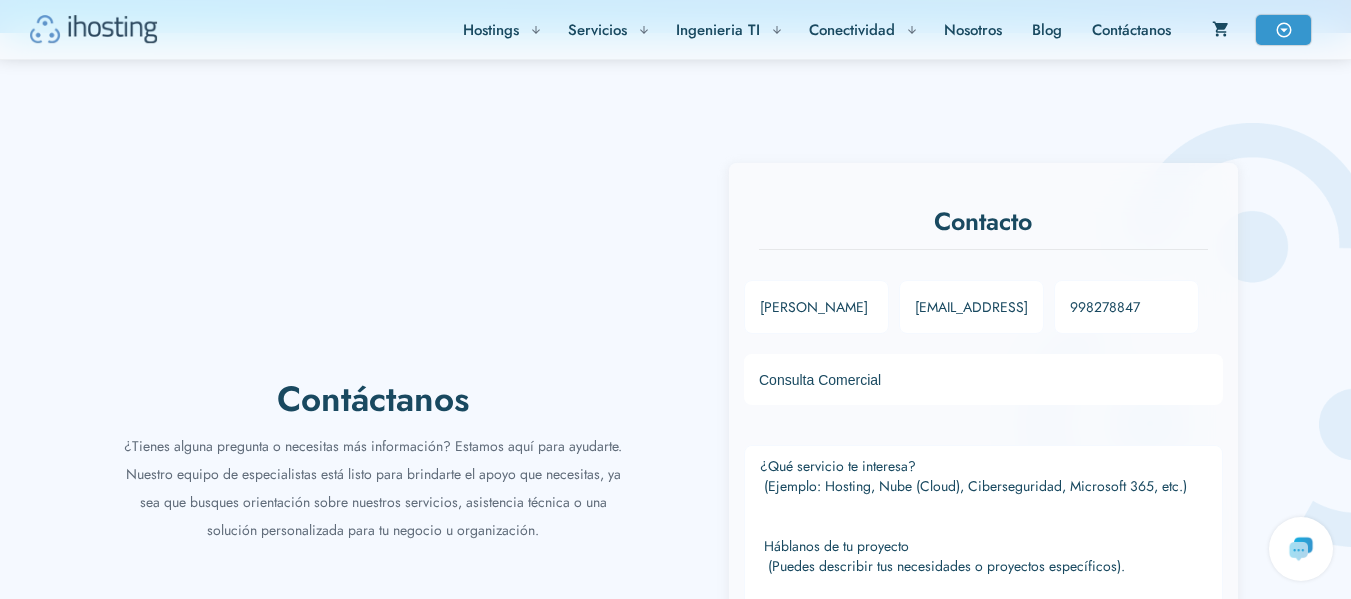click on "Consulta Comercial Denuncias SPAM - Phishing Desenlistar IP de DNSBL ihosting Soporte" at bounding box center (983, 379) 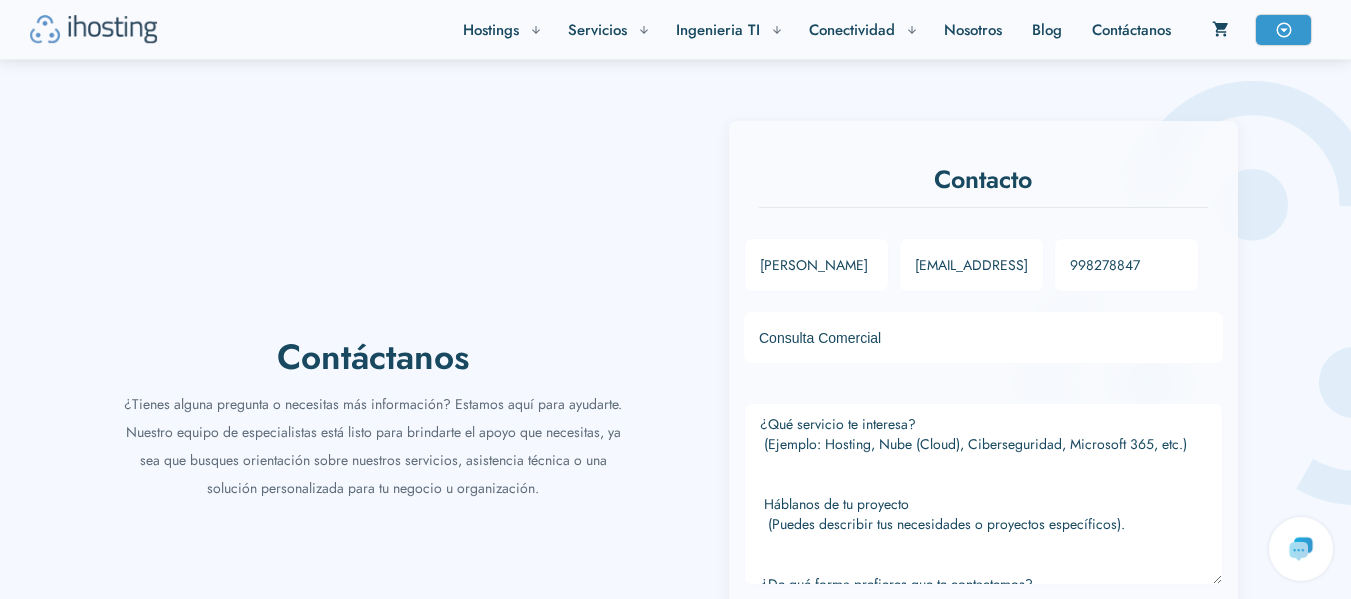 scroll, scrollTop: 3681, scrollLeft: 0, axis: vertical 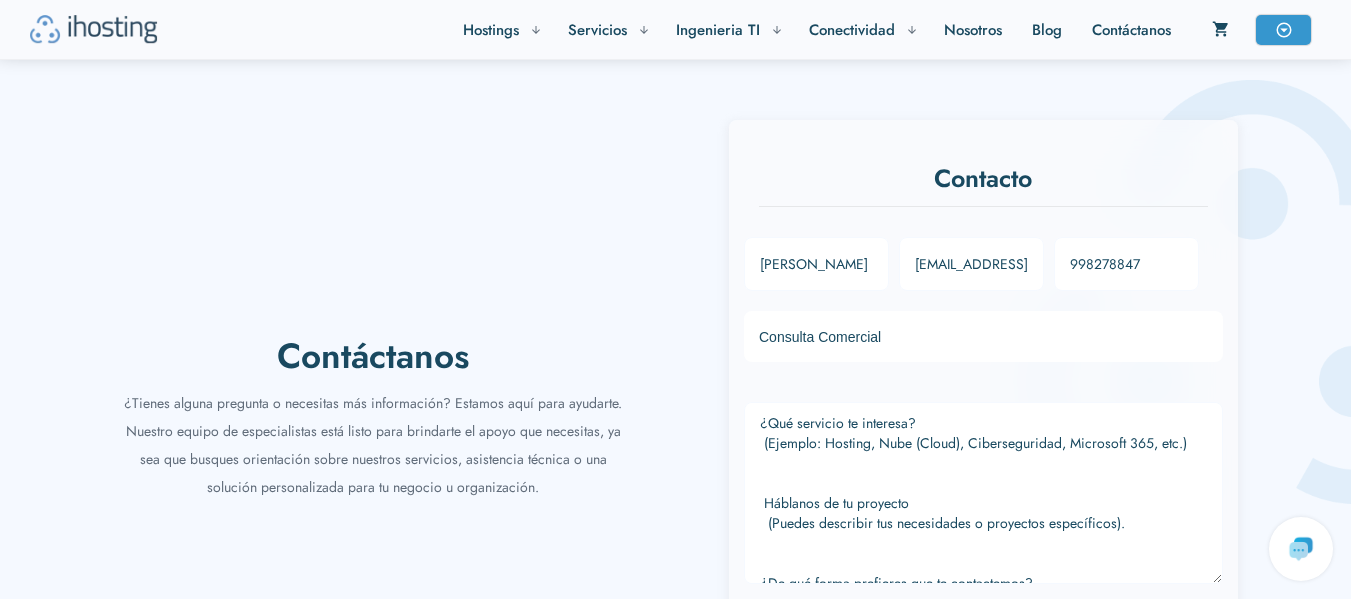 click on "Consulta Comercial Denuncias SPAM - Phishing Desenlistar IP de DNSBL ihosting Soporte" at bounding box center [983, 336] 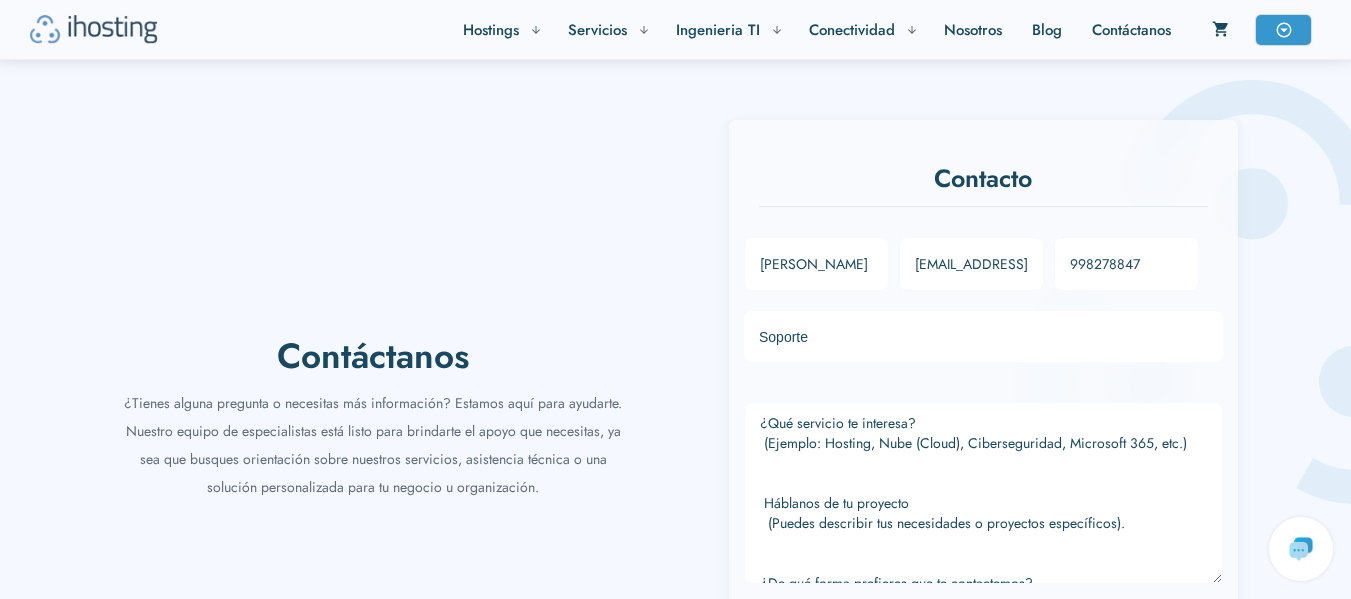 click on "Consulta Comercial Denuncias SPAM - Phishing Desenlistar IP de DNSBL ihosting Soporte" at bounding box center (983, 336) 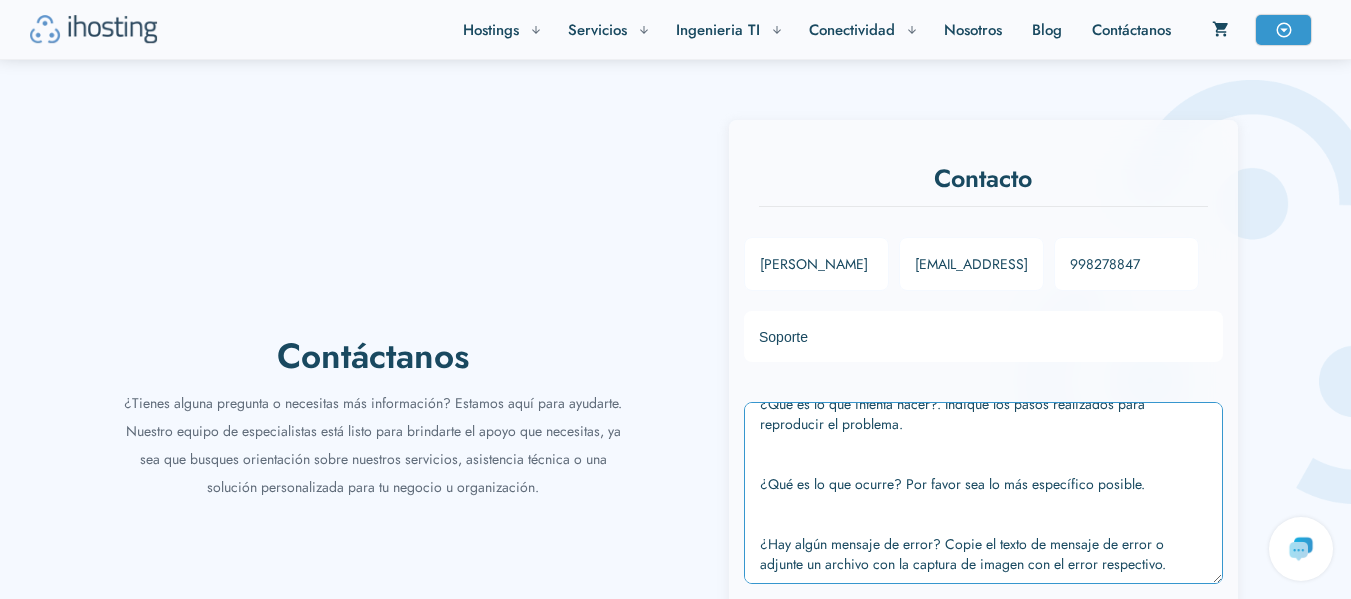 scroll, scrollTop: 220, scrollLeft: 0, axis: vertical 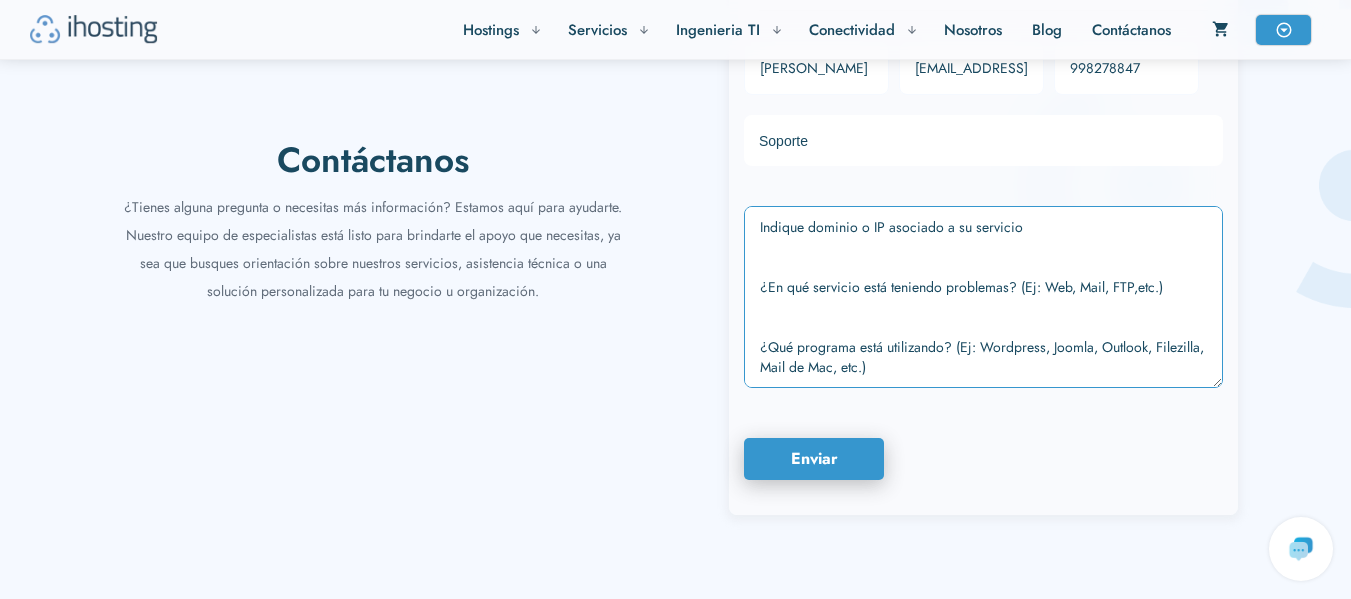 click on "¿Qué servicio te interesa?
(Ejemplo: Hosting, Nube (Cloud), Ciberseguridad, Microsoft 365, etc.)
Háblanos de tu proyecto
(Puedes describir tus necesidades o proyectos específicos).
¿De qué forma prefieres que te contactemos?
• Correo electrónico
• Teléfono
• WhatsApp
• Otro (especificar)" at bounding box center (983, 297) 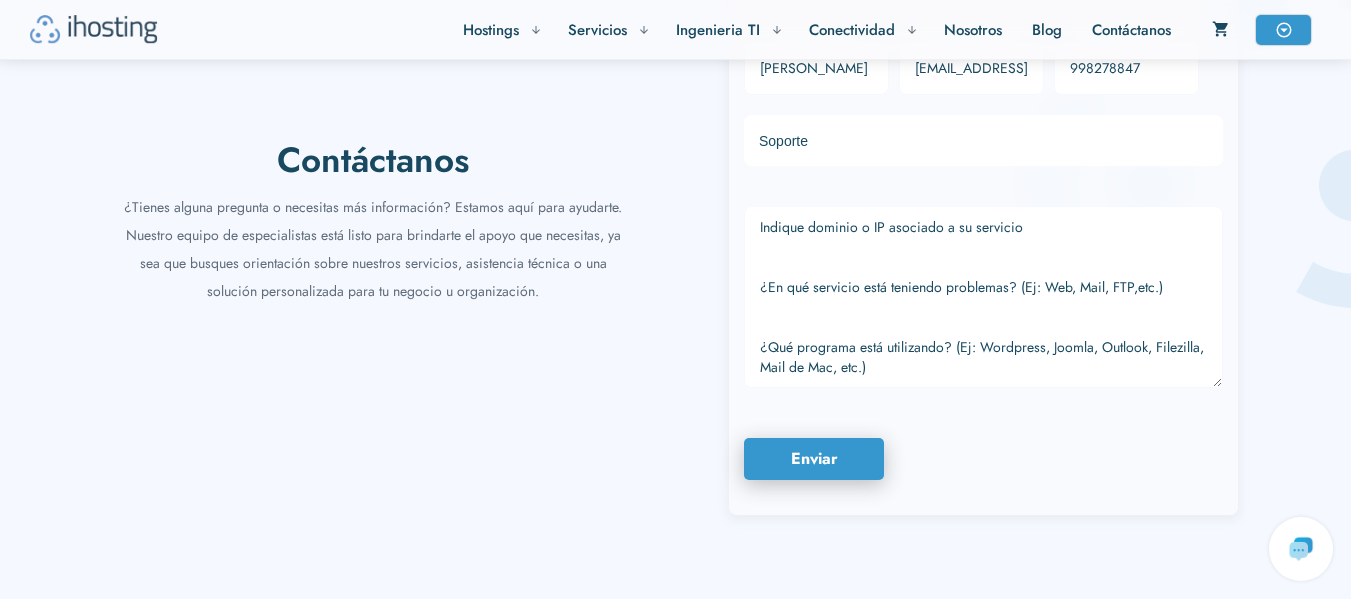 click on "Contáctanos" at bounding box center (1131, 30) 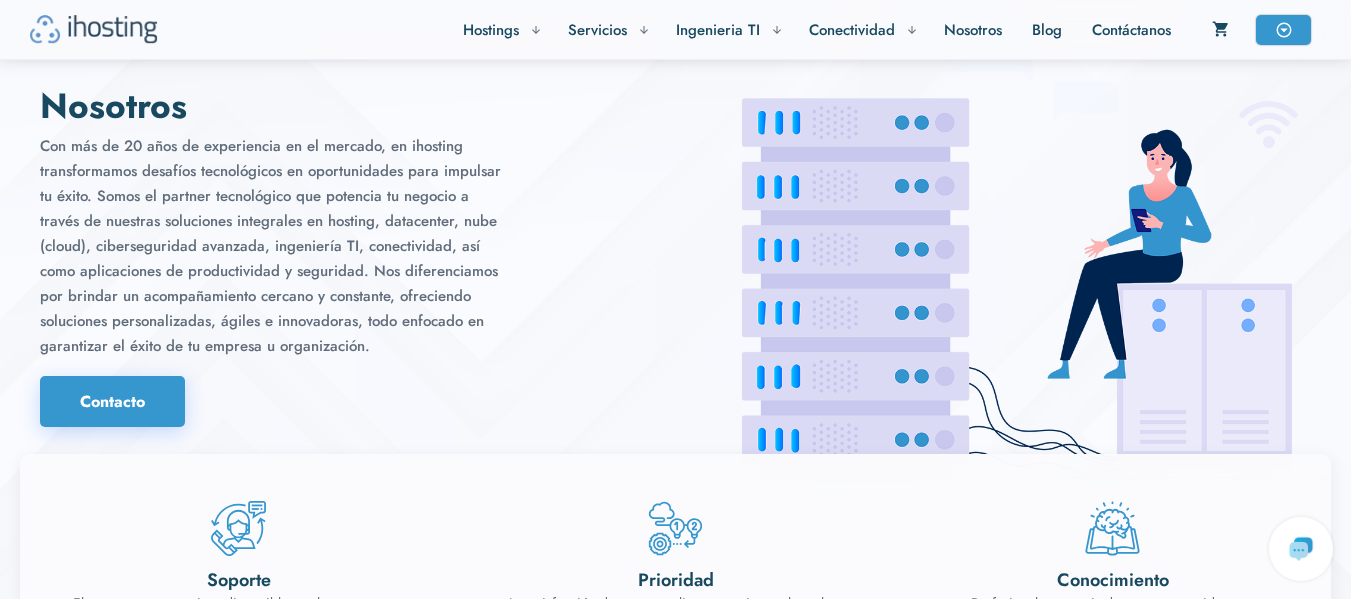 scroll, scrollTop: 3123, scrollLeft: 0, axis: vertical 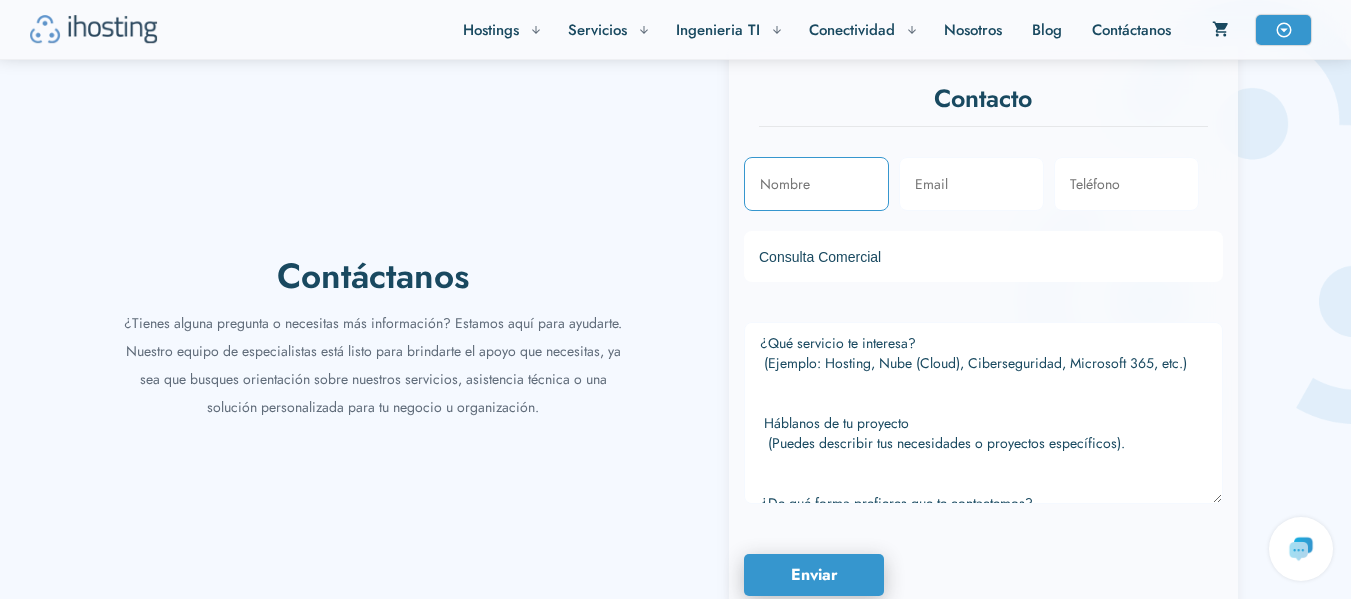 click at bounding box center [816, 184] 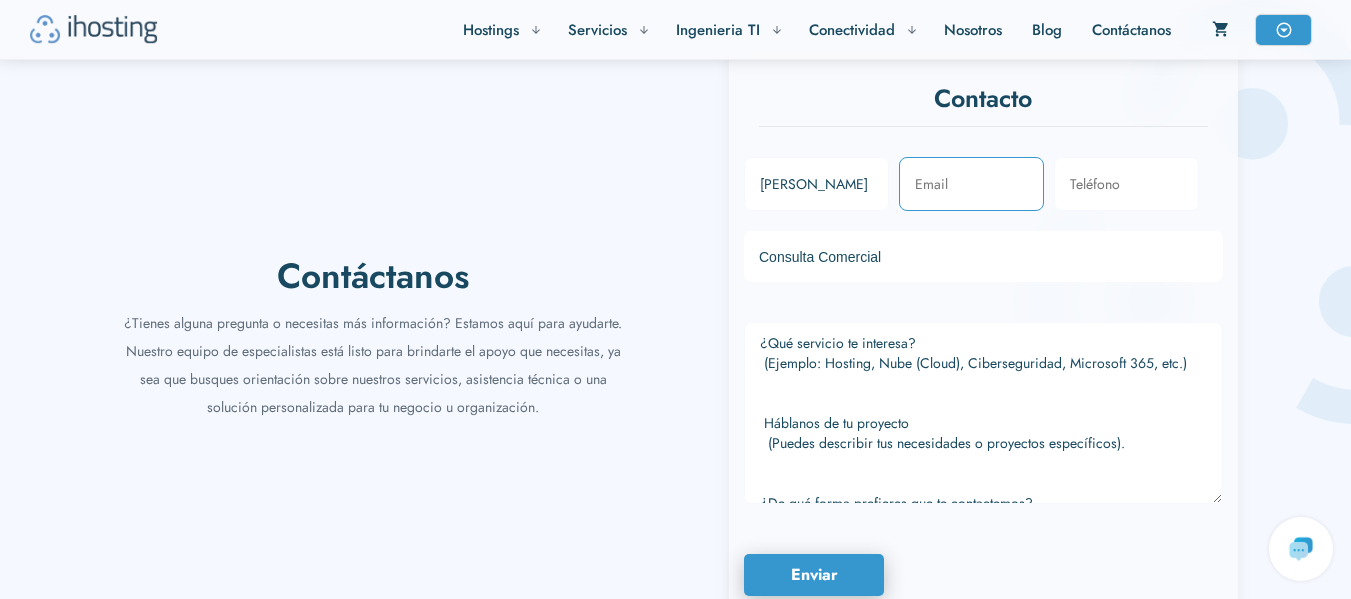 drag, startPoint x: 942, startPoint y: 182, endPoint x: 1003, endPoint y: 248, distance: 89.87213 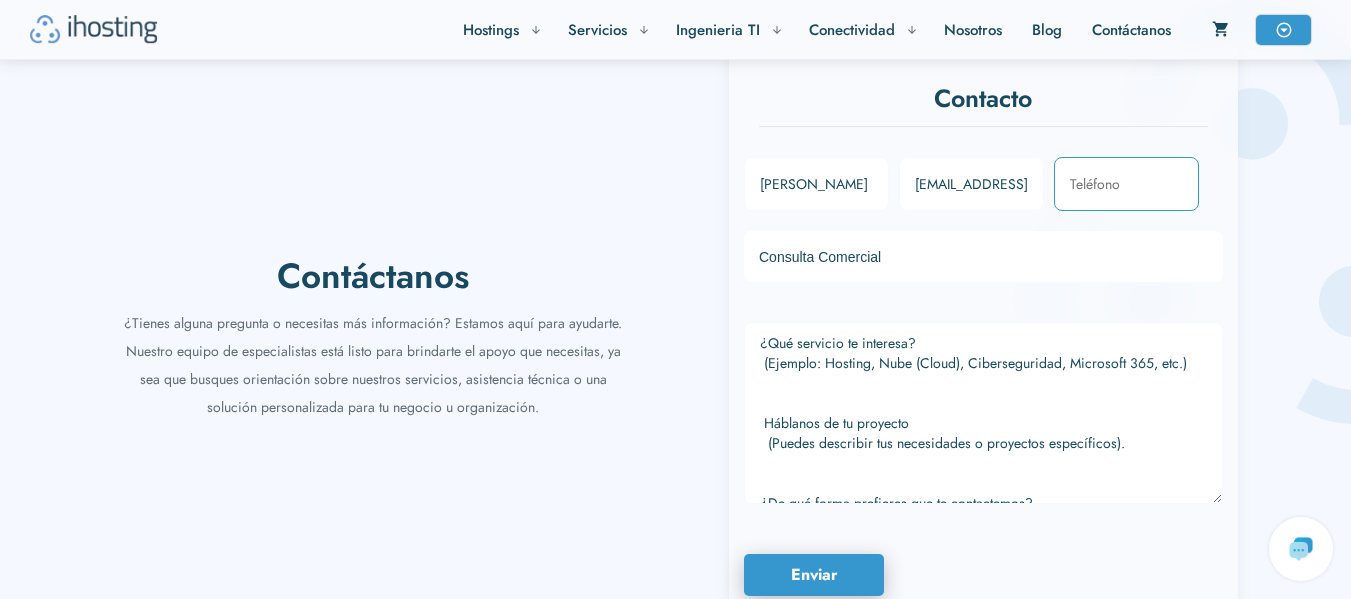 drag, startPoint x: 1101, startPoint y: 192, endPoint x: 1141, endPoint y: 245, distance: 66.4003 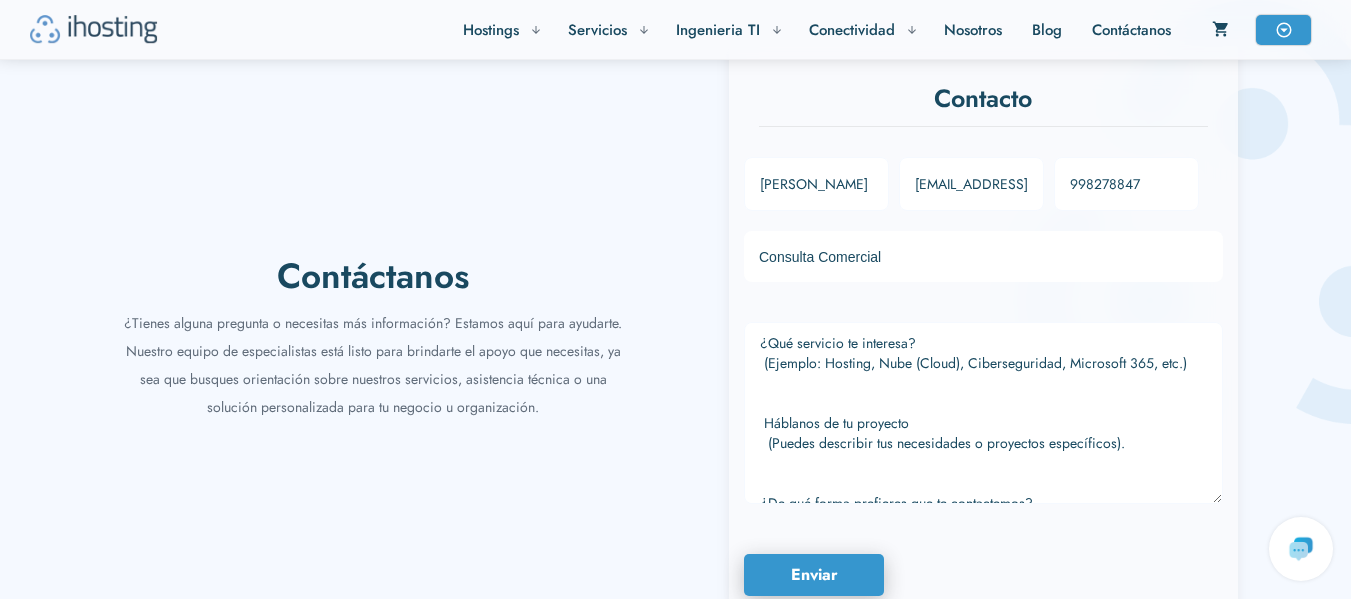 click on "Consulta Comercial Denuncias SPAM - Phishing Desenlistar IP de DNSBL ihosting Soporte" at bounding box center (983, 256) 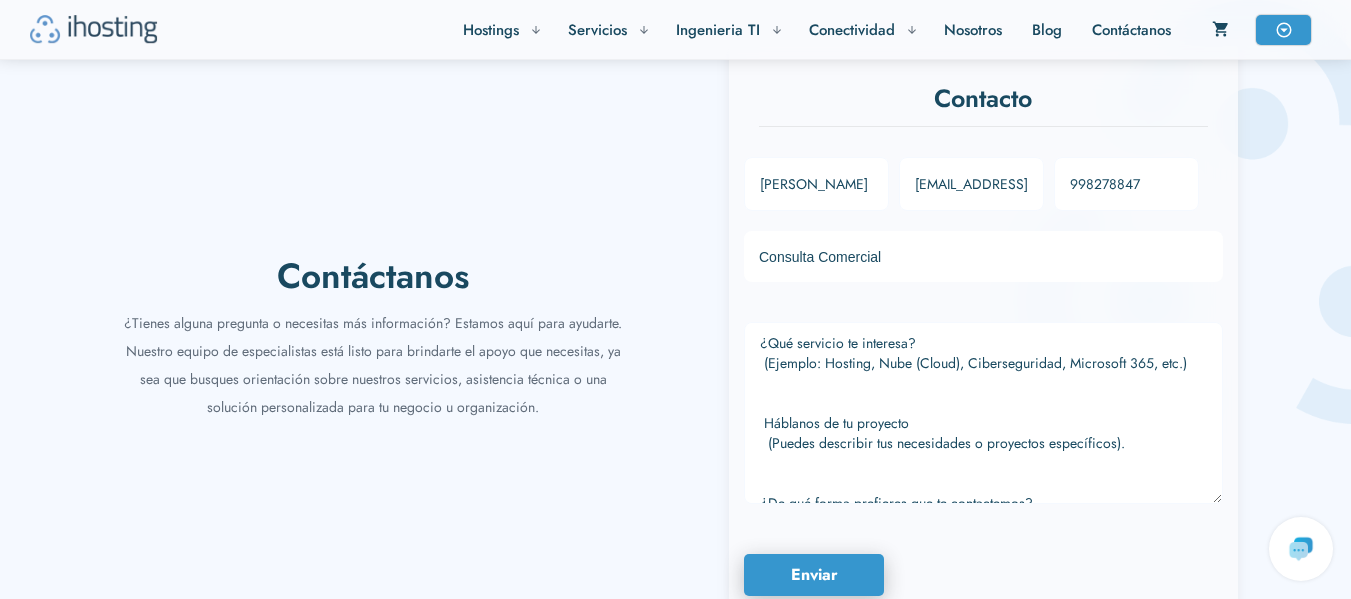select on "Soporte" 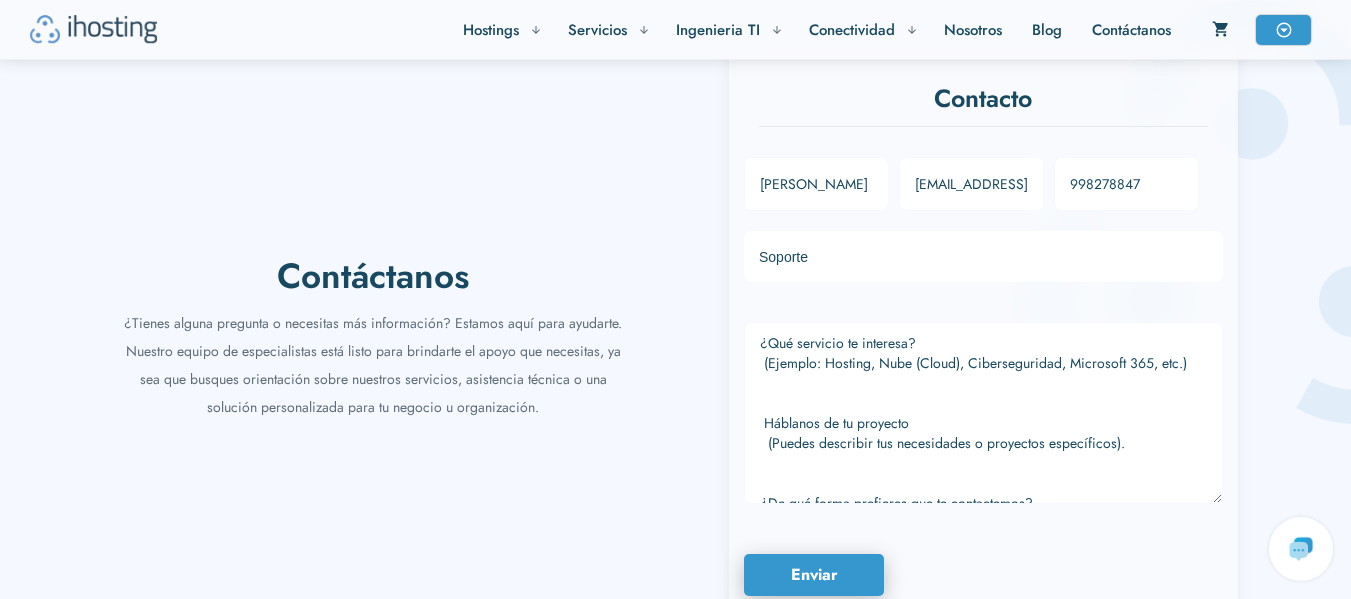 click on "Consulta Comercial Denuncias SPAM - Phishing Desenlistar IP de DNSBL ihosting Soporte" at bounding box center (983, 256) 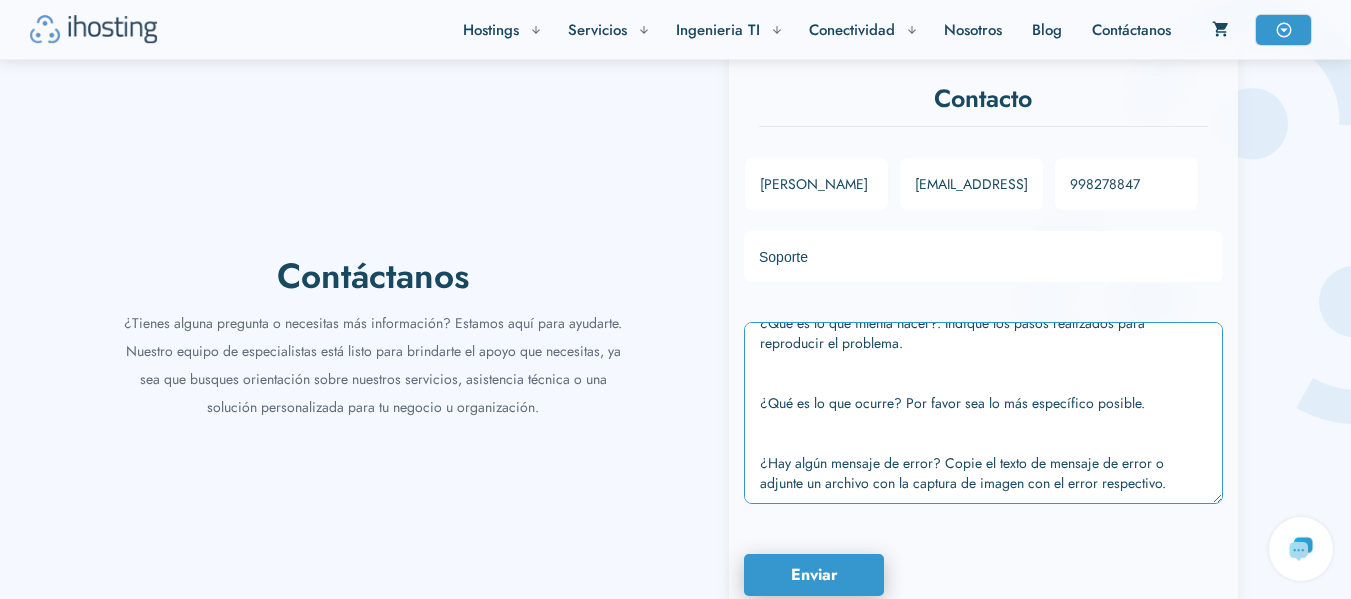 scroll, scrollTop: 0, scrollLeft: 0, axis: both 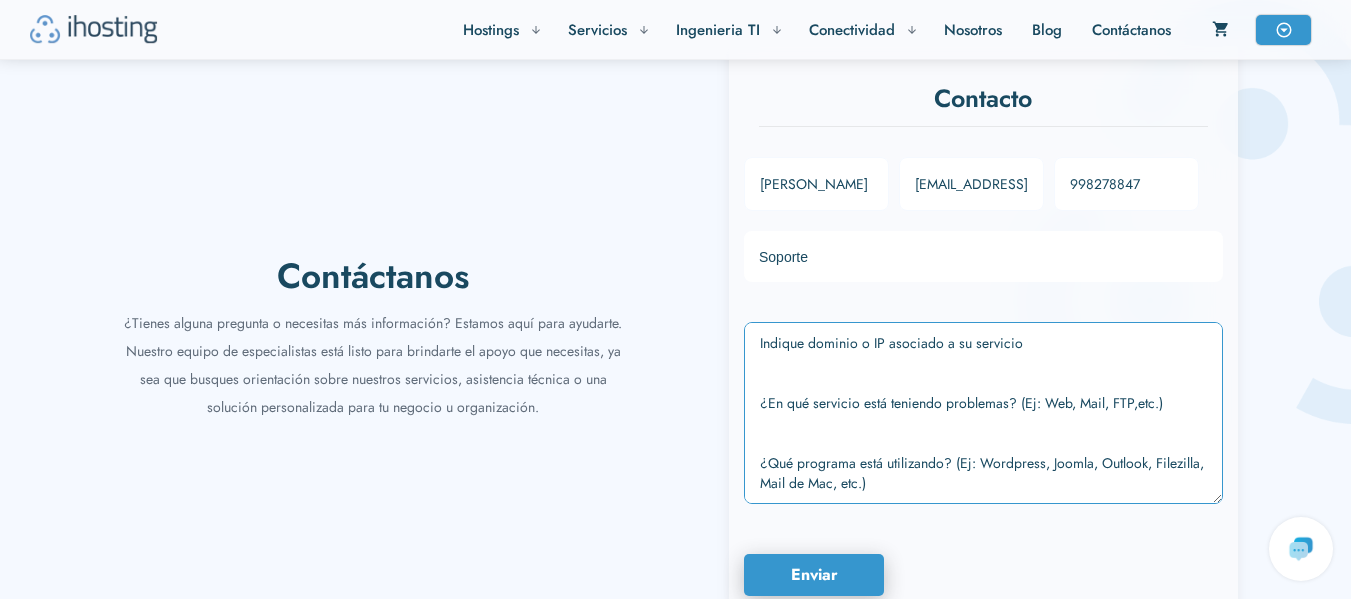 click on "¿Qué servicio te interesa?
(Ejemplo: Hosting, Nube (Cloud), Ciberseguridad, Microsoft 365, etc.)
Háblanos de tu proyecto
(Puedes describir tus necesidades o proyectos específicos).
¿De qué forma prefieres que te contactemos?
• Correo electrónico
• Teléfono
• WhatsApp
• Otro (especificar)" at bounding box center [983, 413] 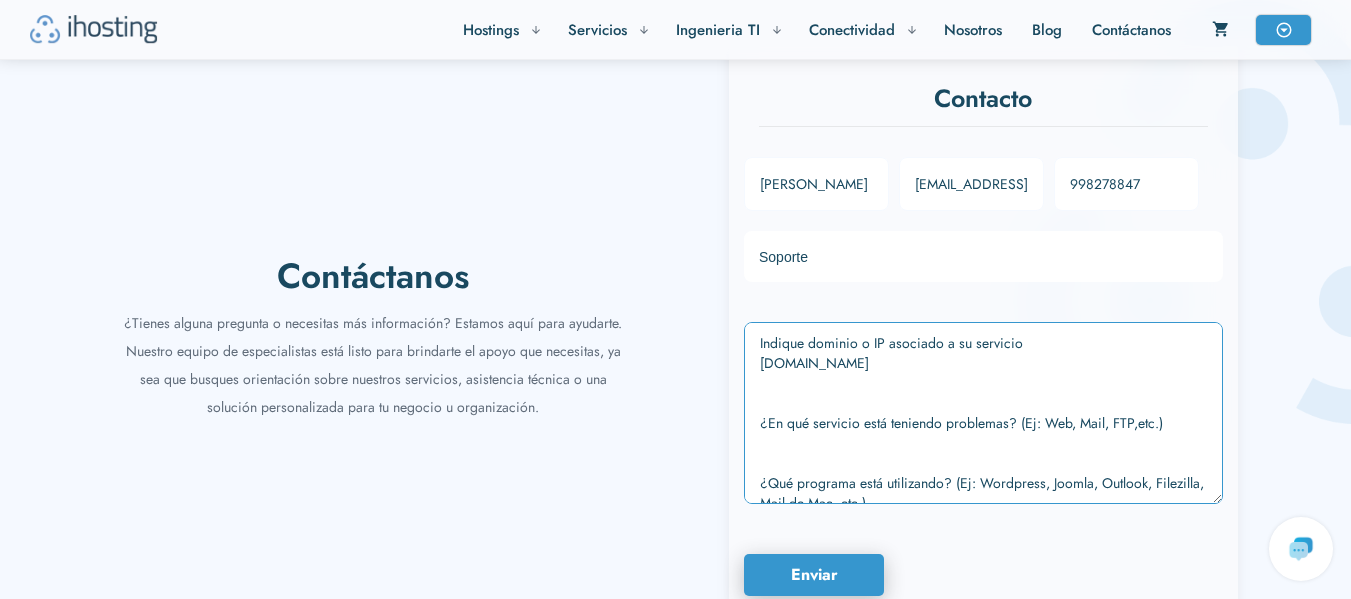 click on "¿Qué servicio te interesa?
(Ejemplo: Hosting, Nube (Cloud), Ciberseguridad, Microsoft 365, etc.)
Háblanos de tu proyecto
(Puedes describir tus necesidades o proyectos específicos).
¿De qué forma prefieres que te contactemos?
• Correo electrónico
• Teléfono
• WhatsApp
• Otro (especificar)" at bounding box center [983, 413] 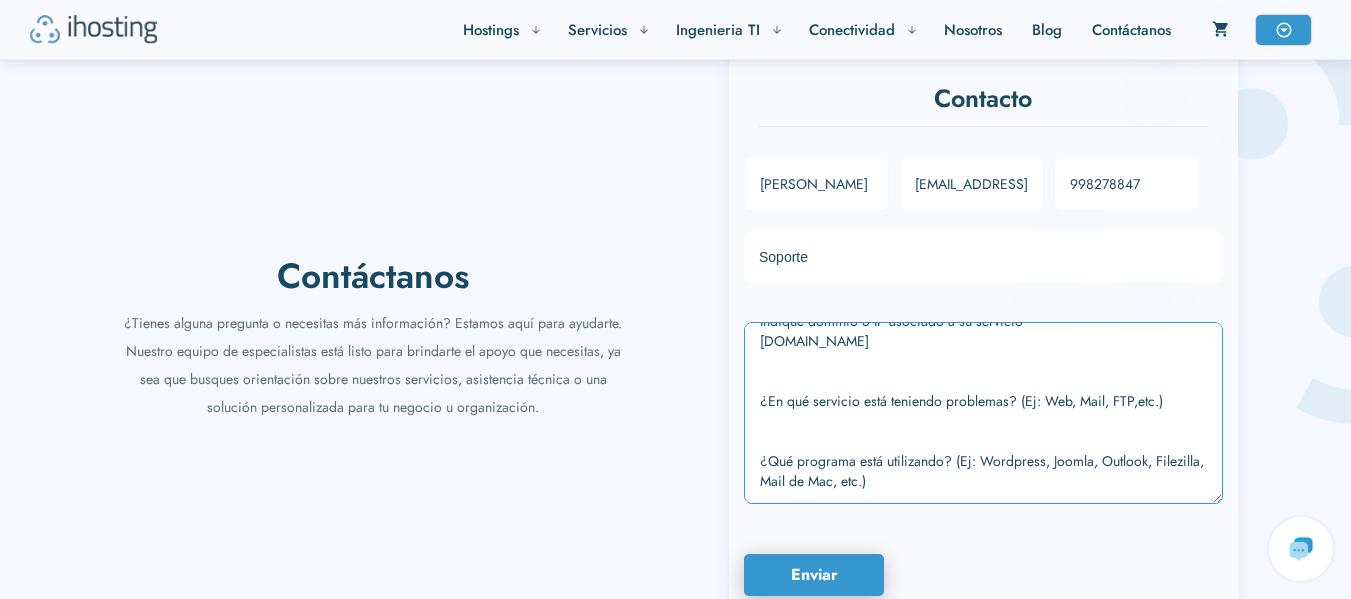 scroll, scrollTop: 0, scrollLeft: 0, axis: both 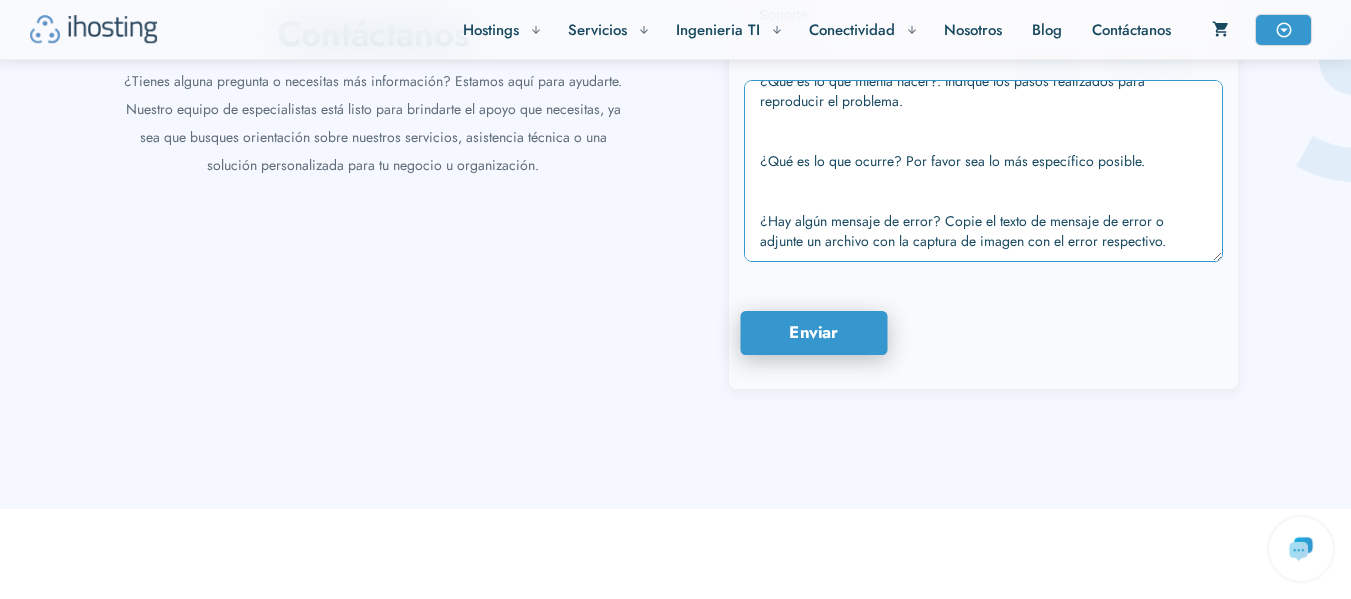 type on "Indique dominio o IP asociado a su servicio
[DOMAIN_NAME]
¿En qué servicio está teniendo problemas? (Ej: Web, Mail, FTP,etc.)
entrar con mi clave de acceso, la olvide
¿Qué programa está utilizando? (Ej: Wordpress, Joomla, Outlook, Filezilla, Mail de Mac, etc.)
¿Qué es lo que intenta hacer?. Indique los pasos realizados para reproducir el problema.
¿Qué es lo que ocurre? Por favor sea lo más específico posible.
¿Hay algún mensaje de error? Copie el texto de mensaje de error o adjunte un archivo con la captura de imagen con el error respectivo." 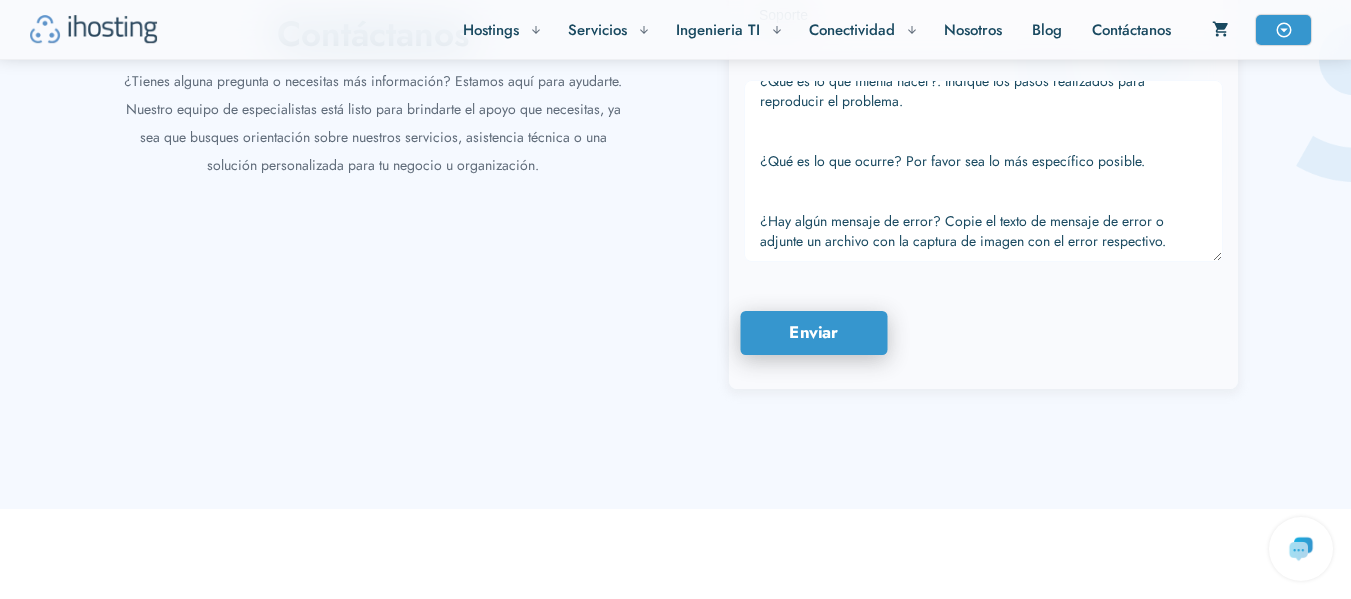 click on "Enviar" at bounding box center (813, 333) 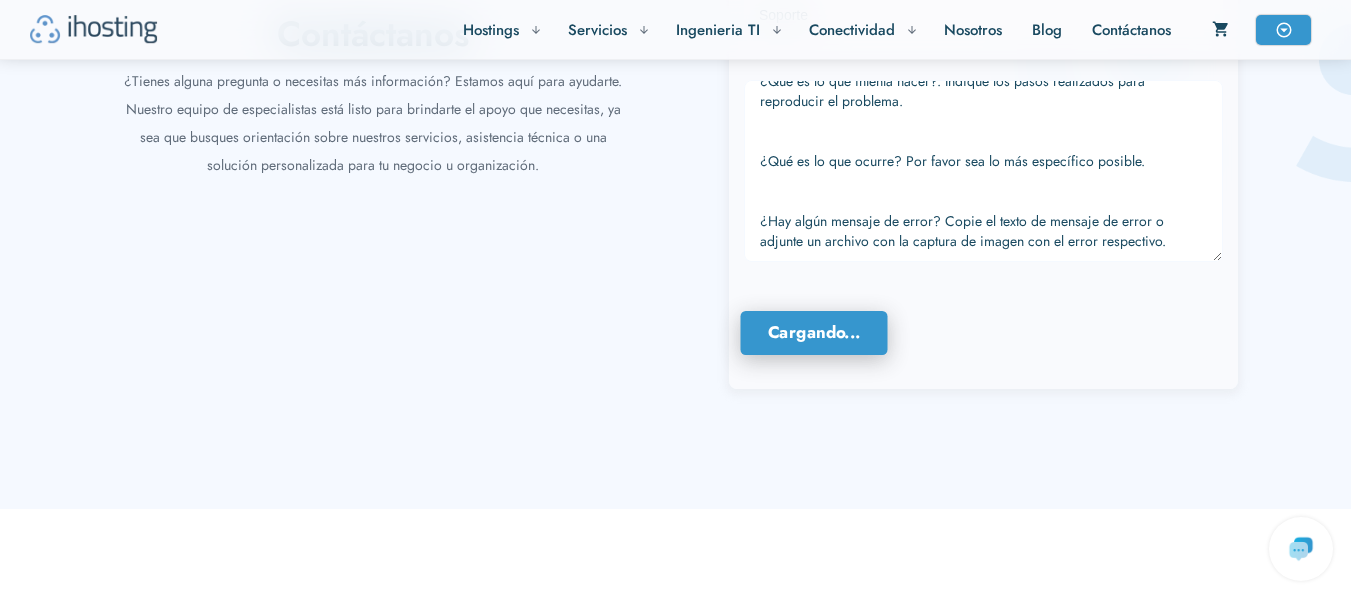 type 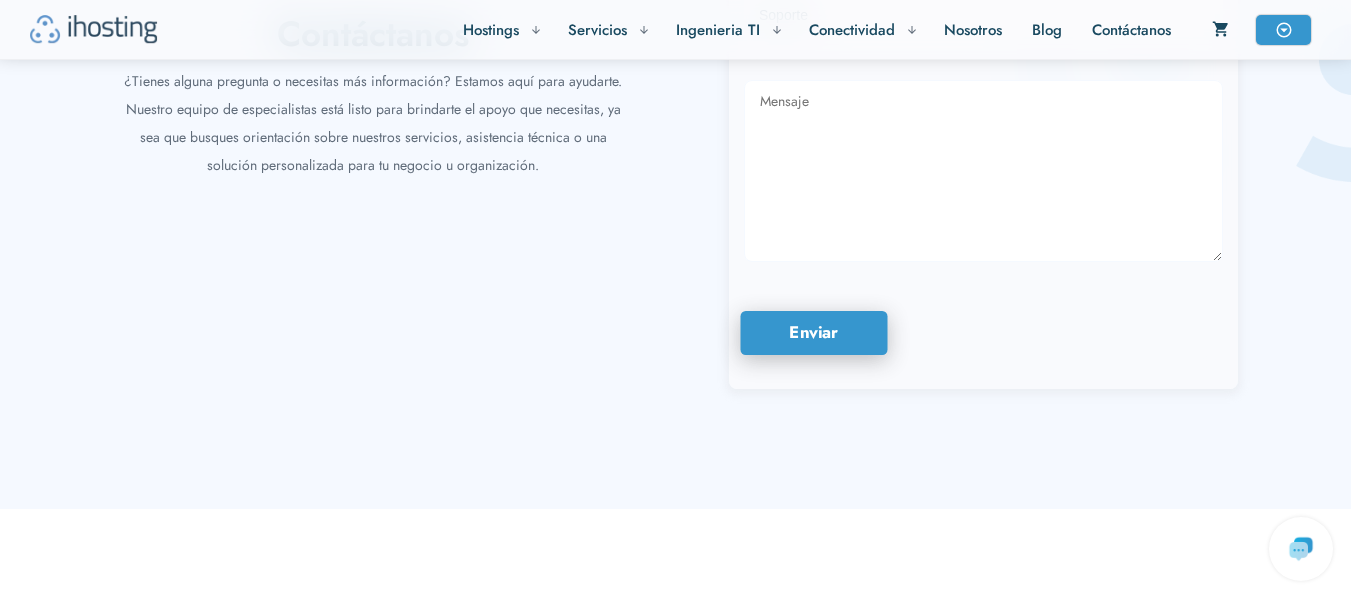 scroll, scrollTop: 0, scrollLeft: 0, axis: both 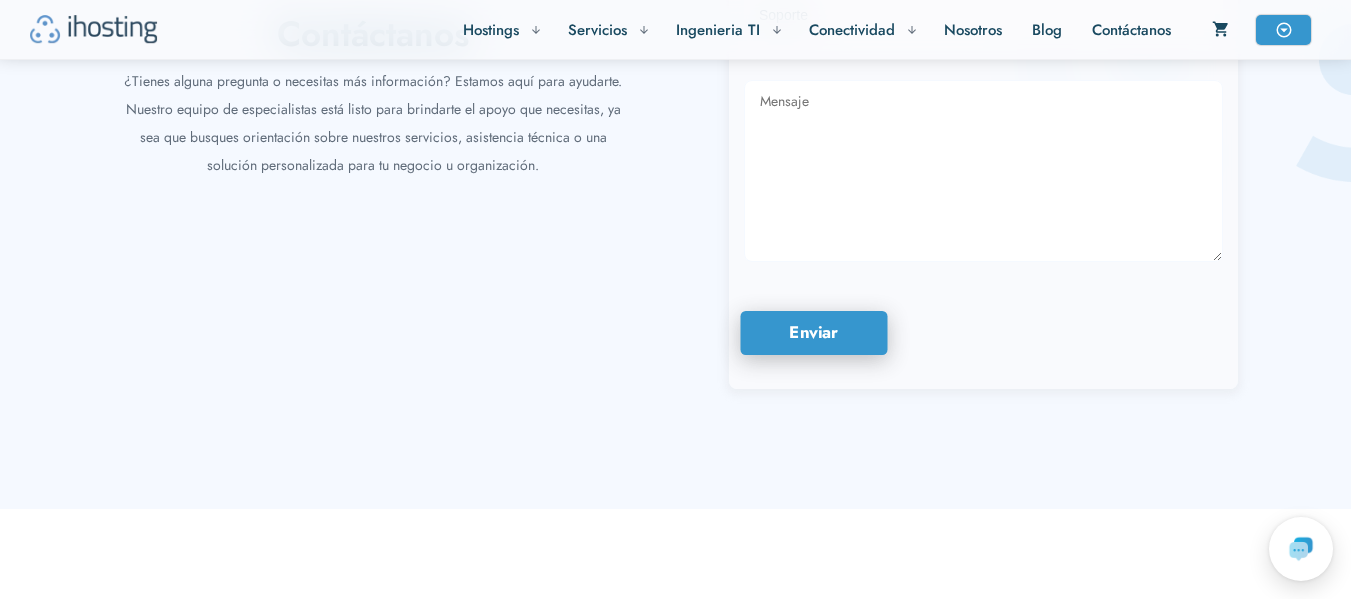 click at bounding box center (1301, 549) 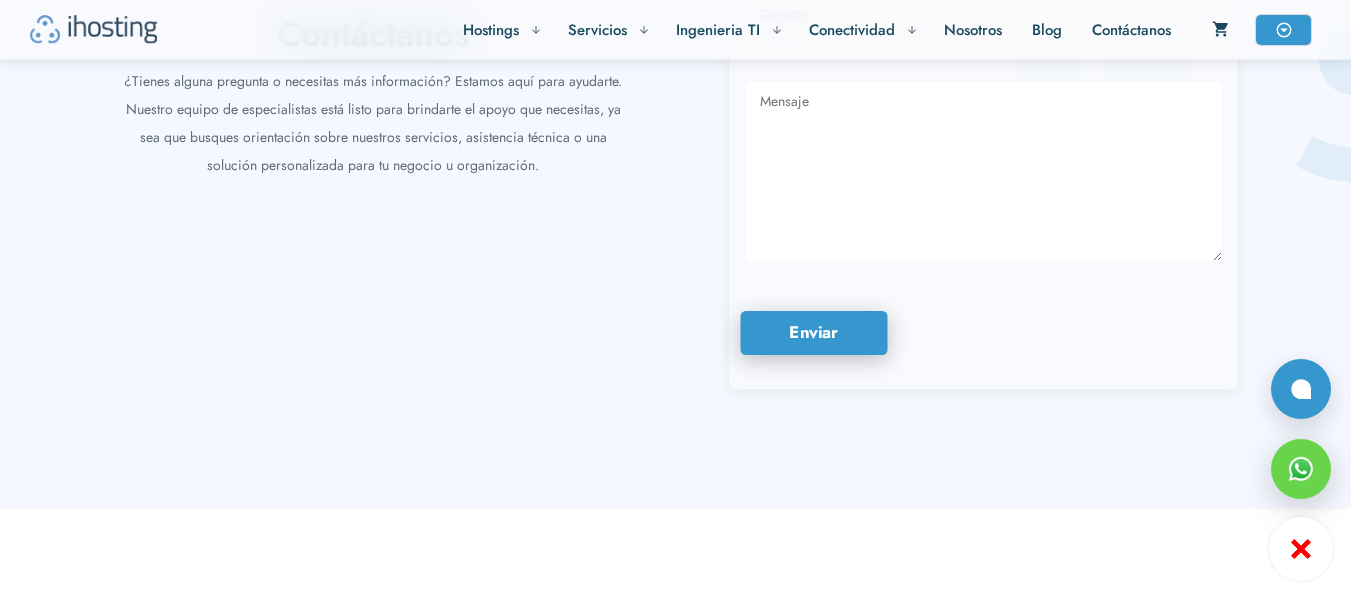 click at bounding box center (1301, 469) 